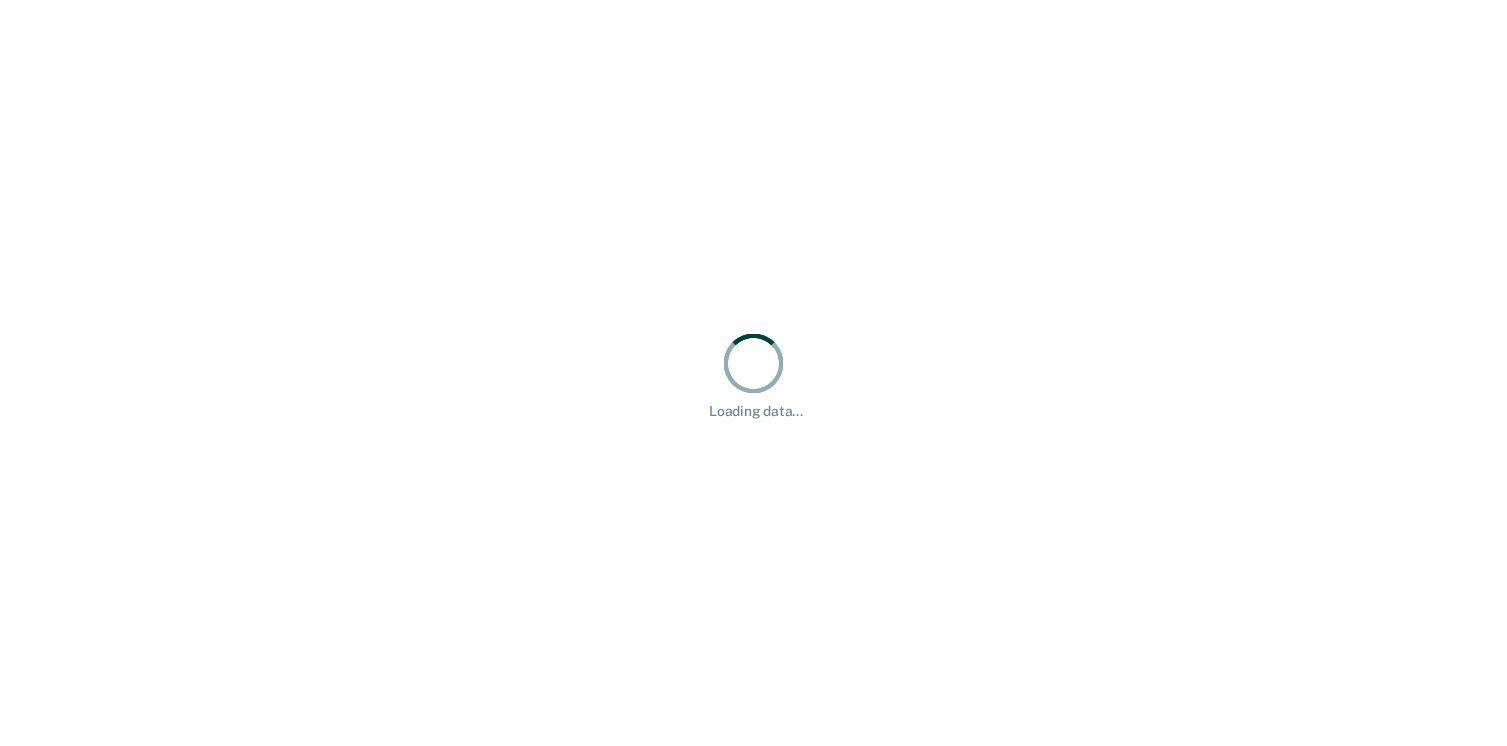 scroll, scrollTop: 0, scrollLeft: 0, axis: both 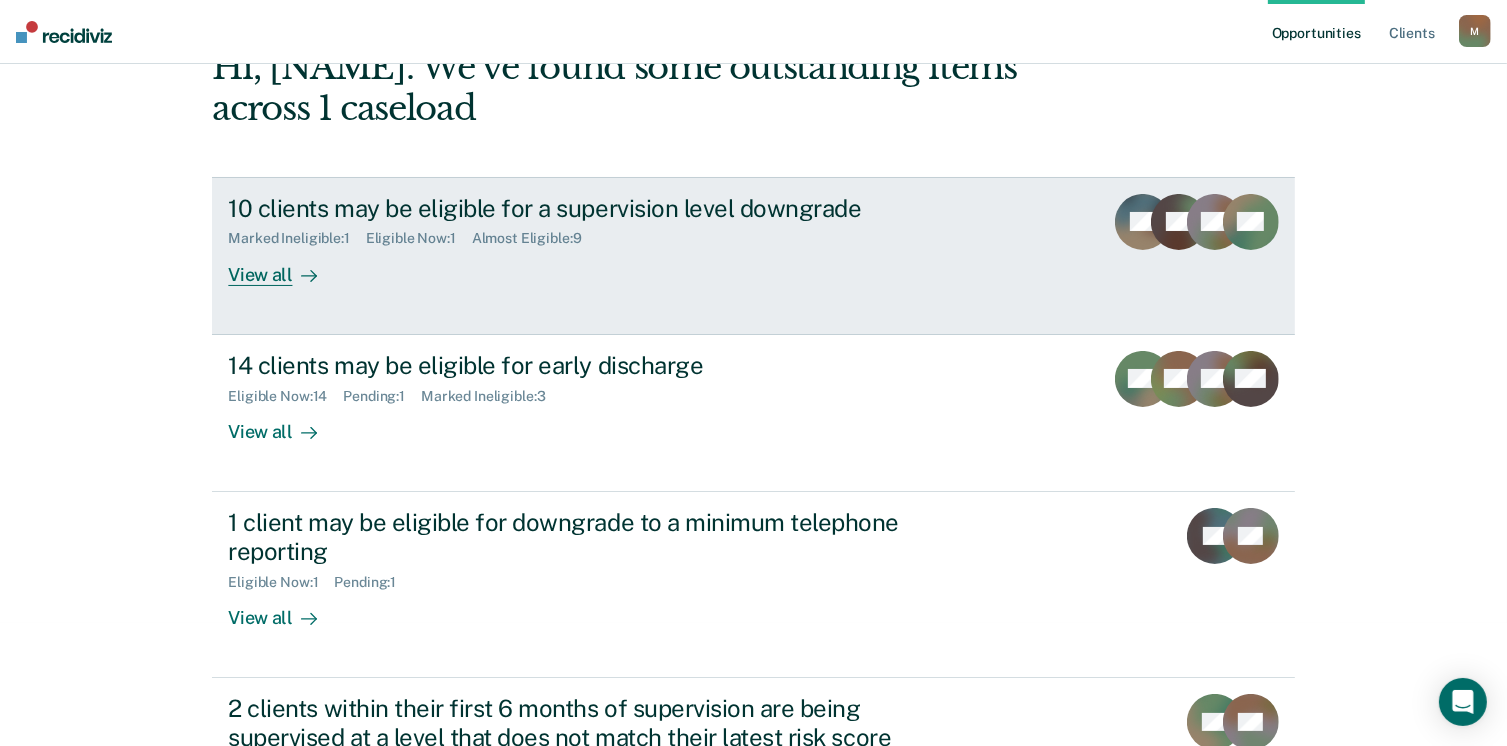 click at bounding box center (305, 274) 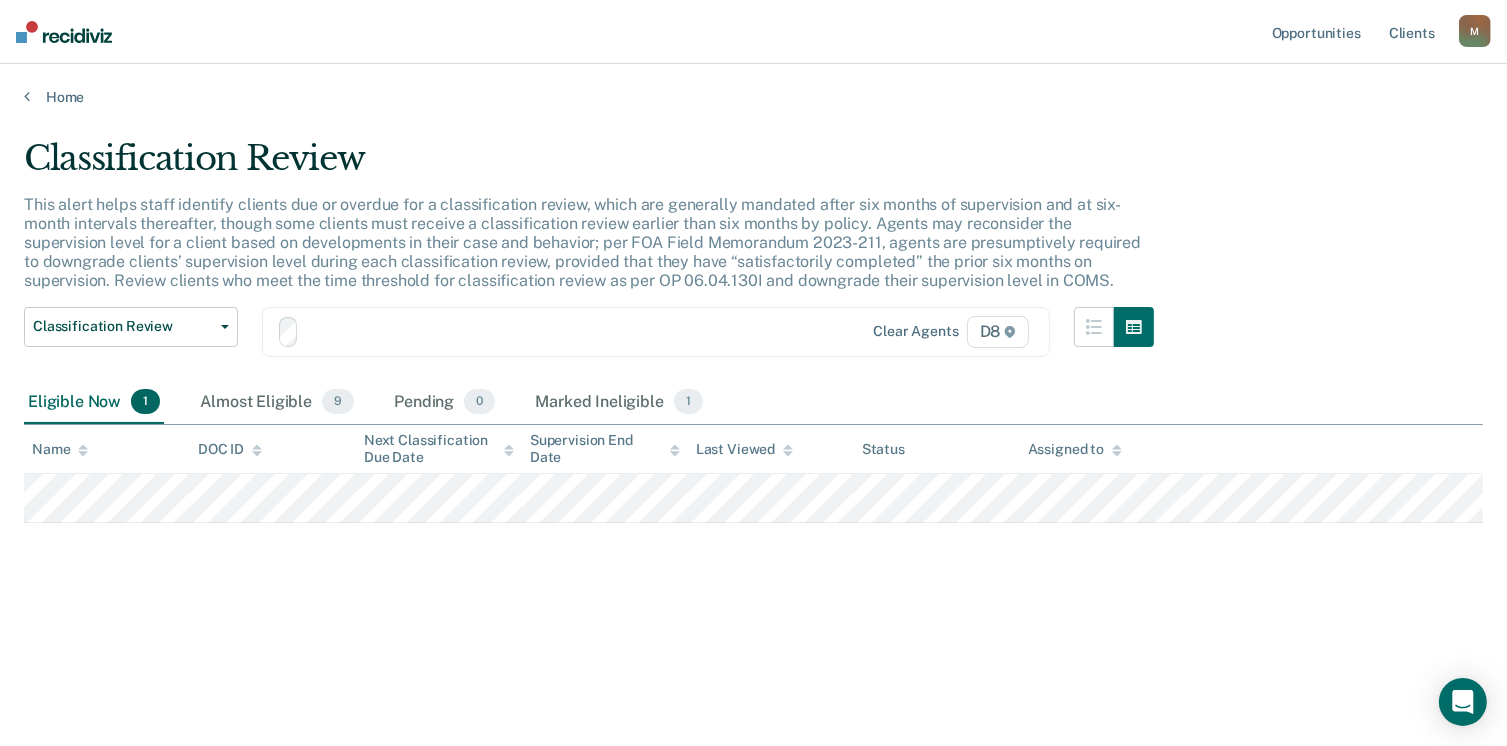 scroll, scrollTop: 0, scrollLeft: 0, axis: both 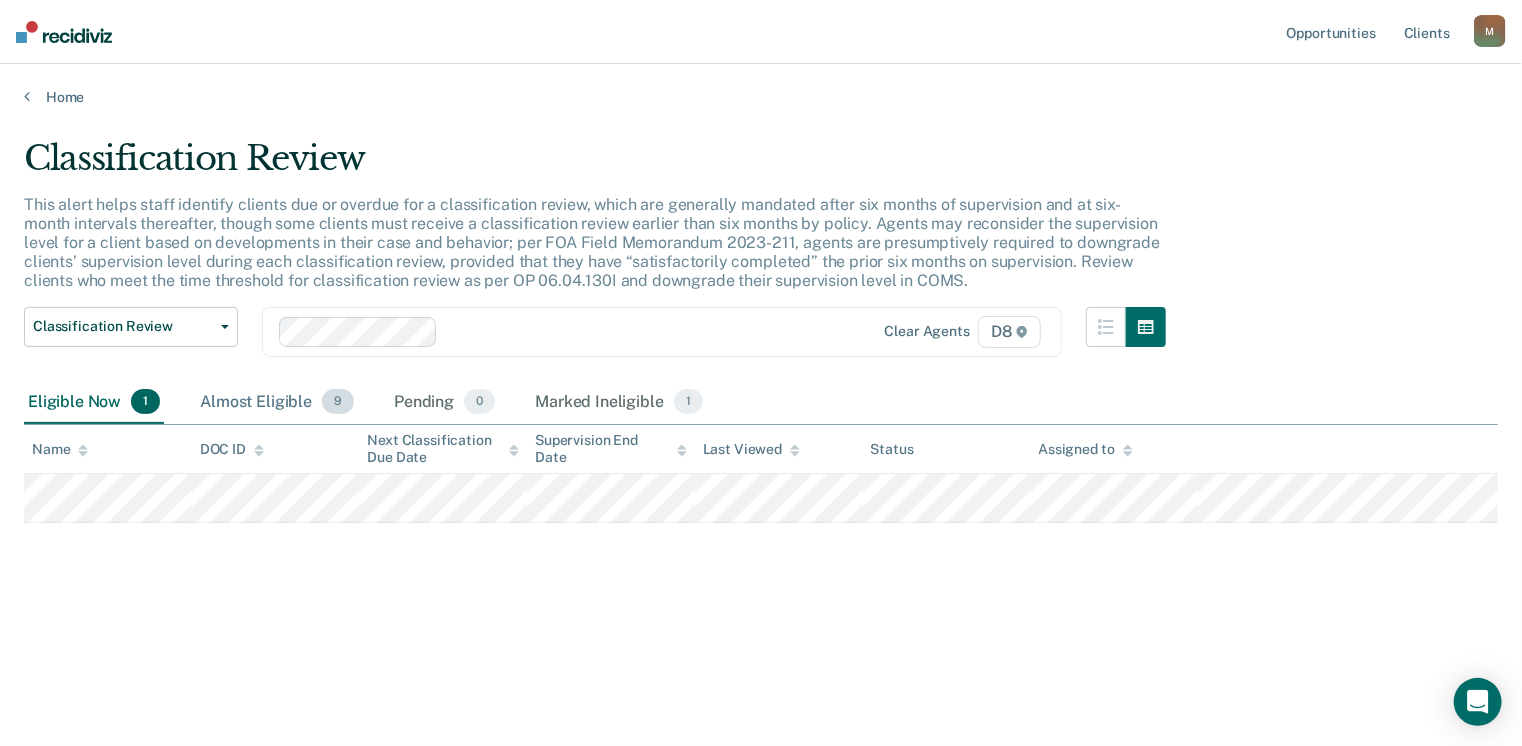 click on "Almost Eligible 9" at bounding box center (277, 403) 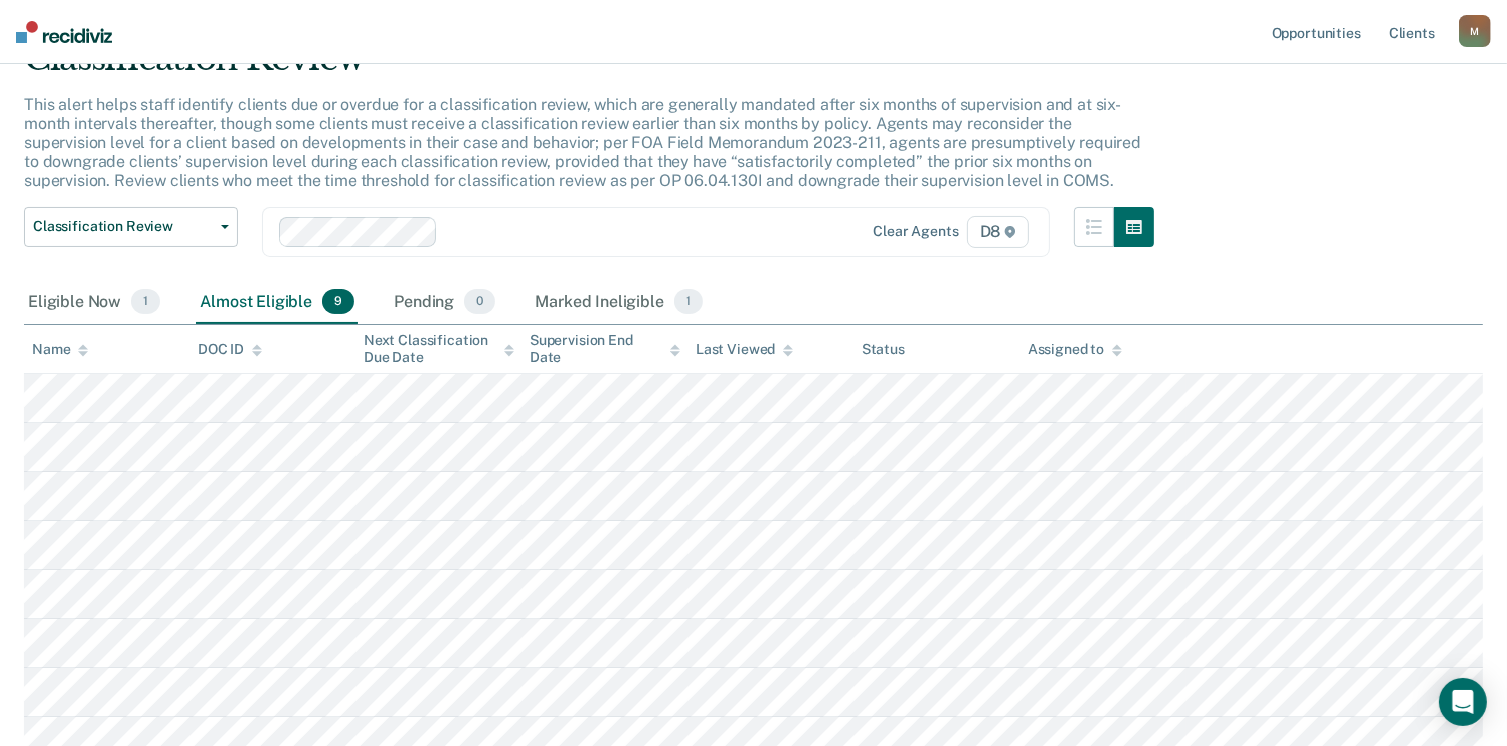 scroll, scrollTop: 99, scrollLeft: 0, axis: vertical 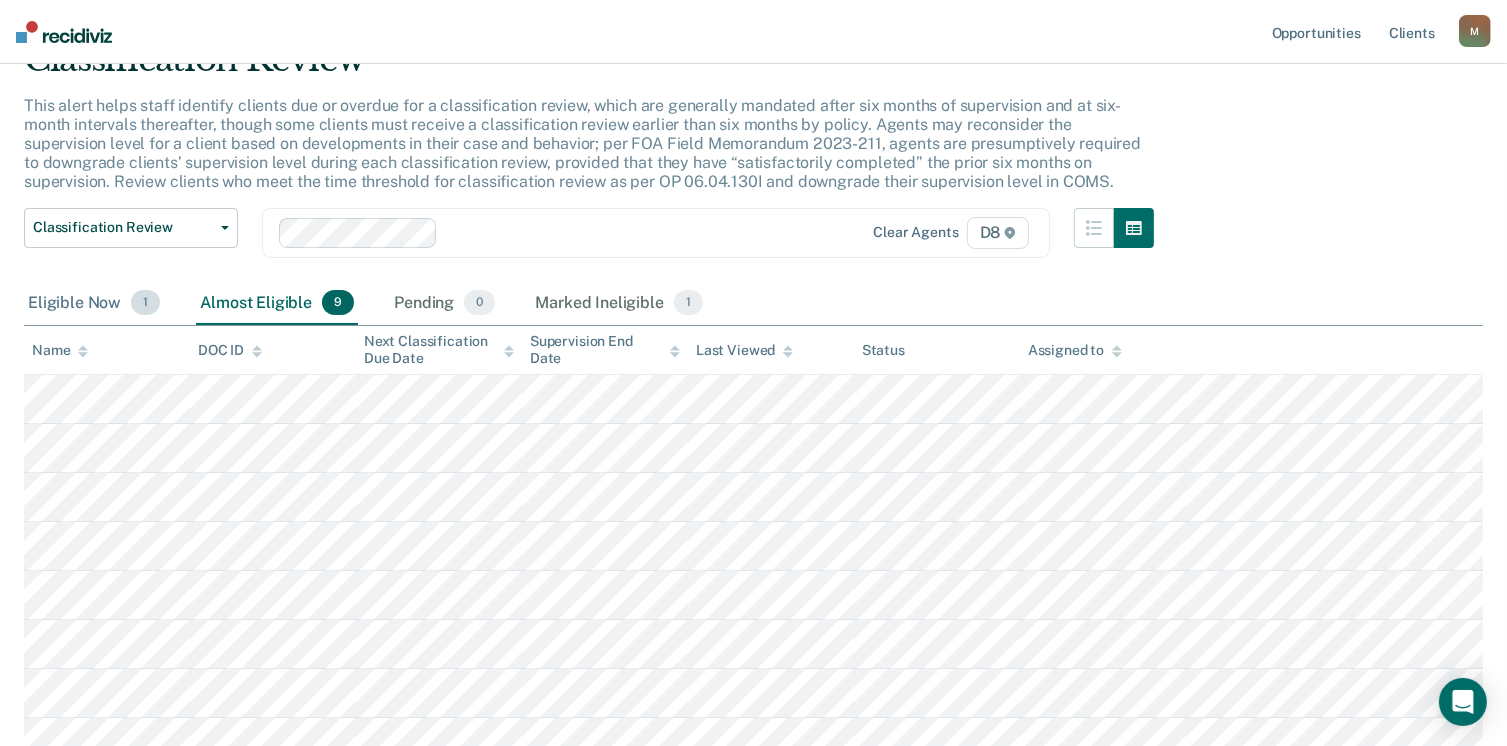 click on "Eligible Now 1" at bounding box center [94, 304] 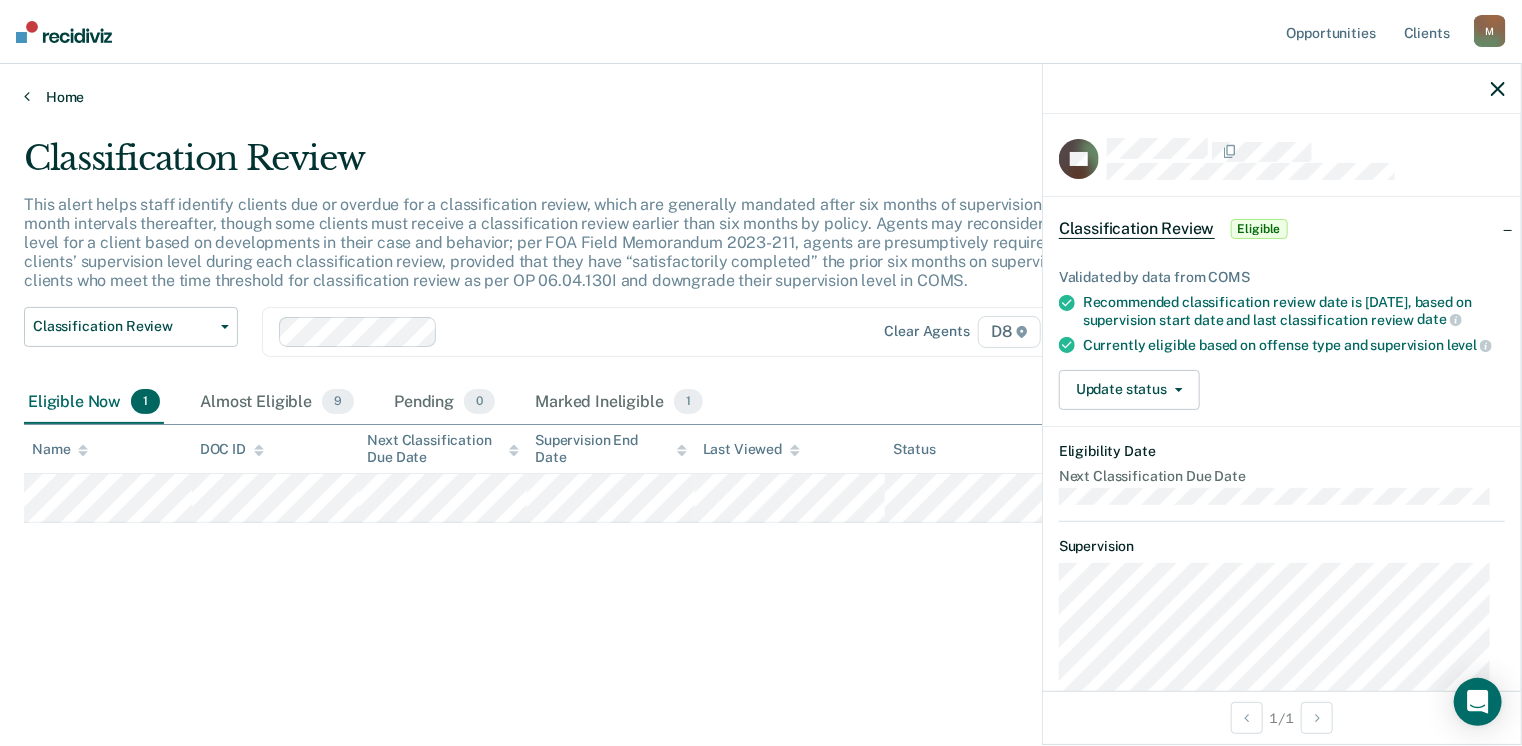 click on "Home" at bounding box center (761, 97) 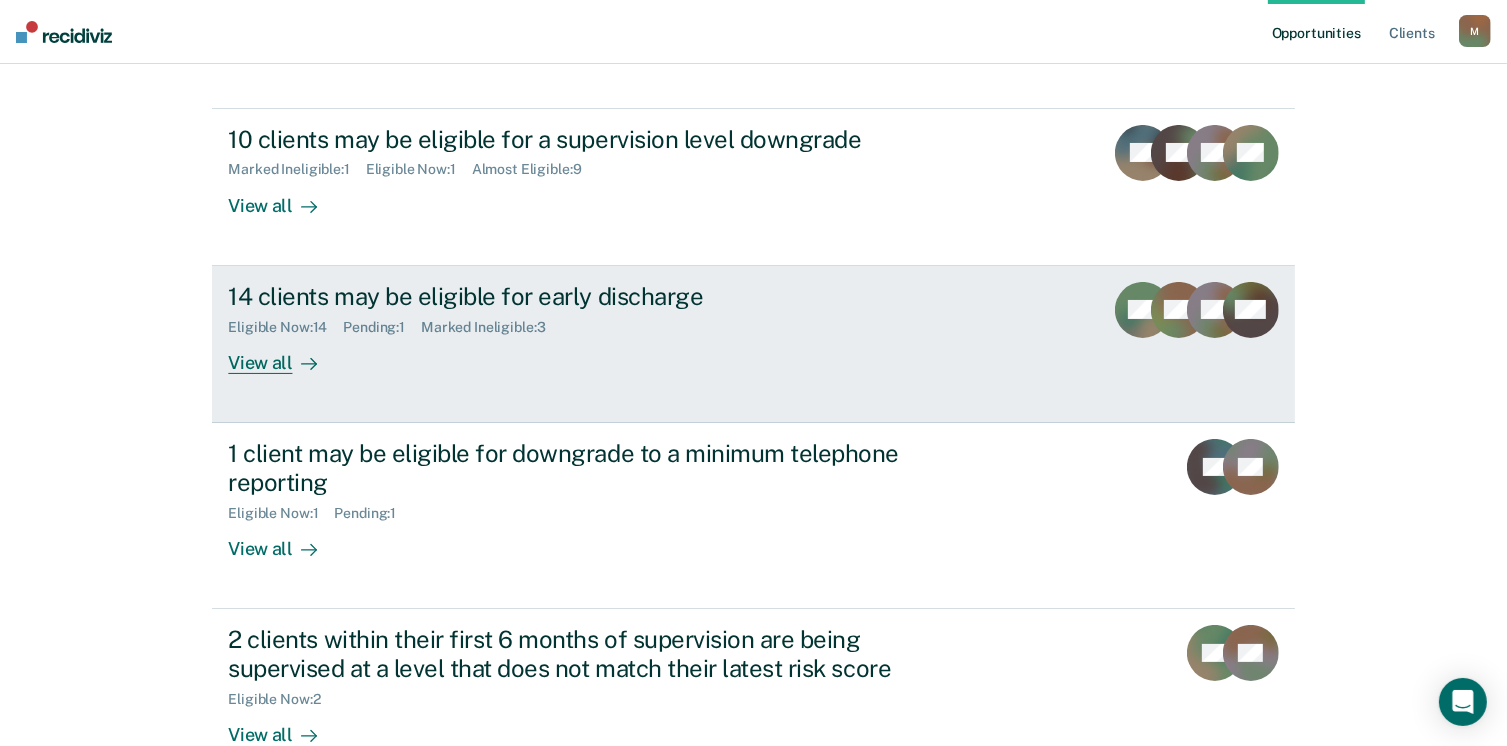 scroll, scrollTop: 195, scrollLeft: 0, axis: vertical 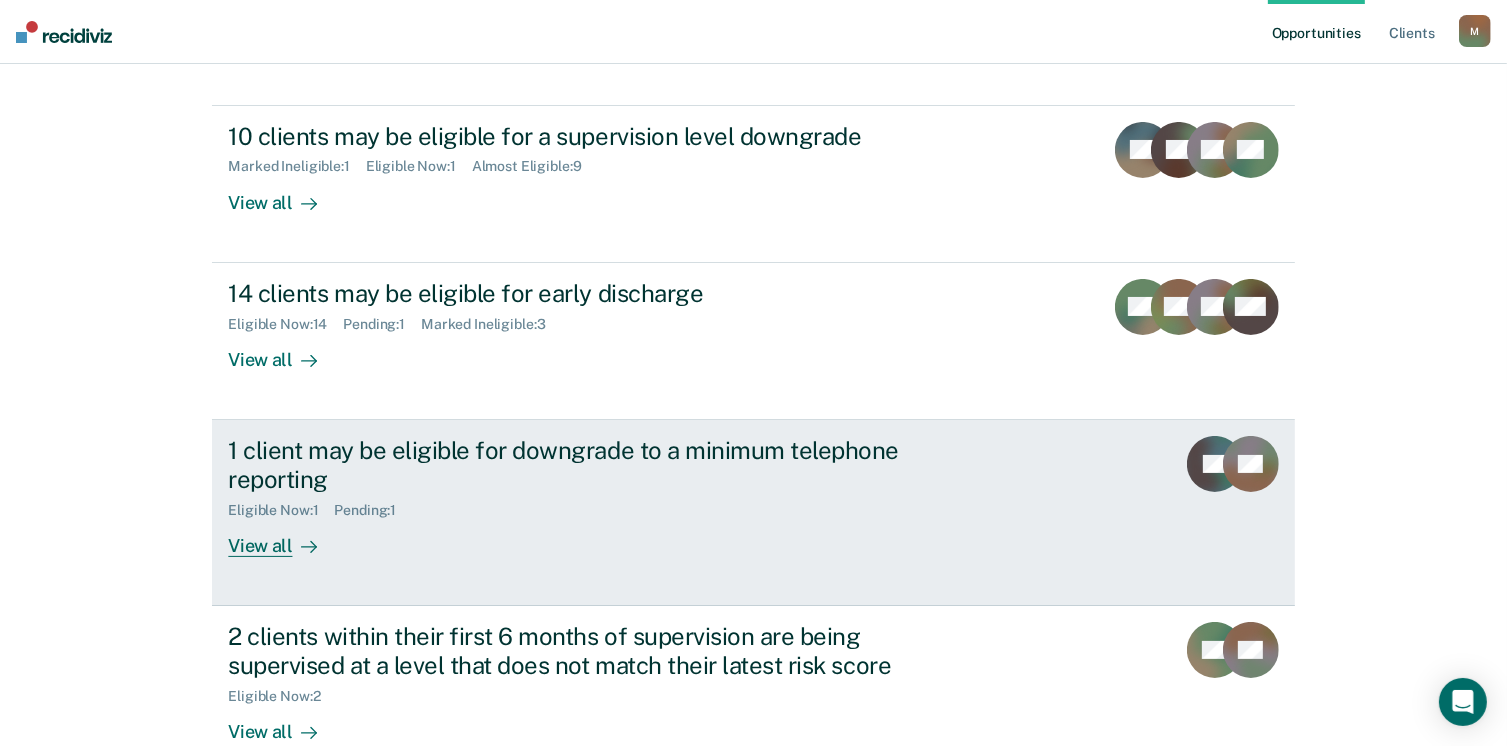 click on "View all" at bounding box center (284, 537) 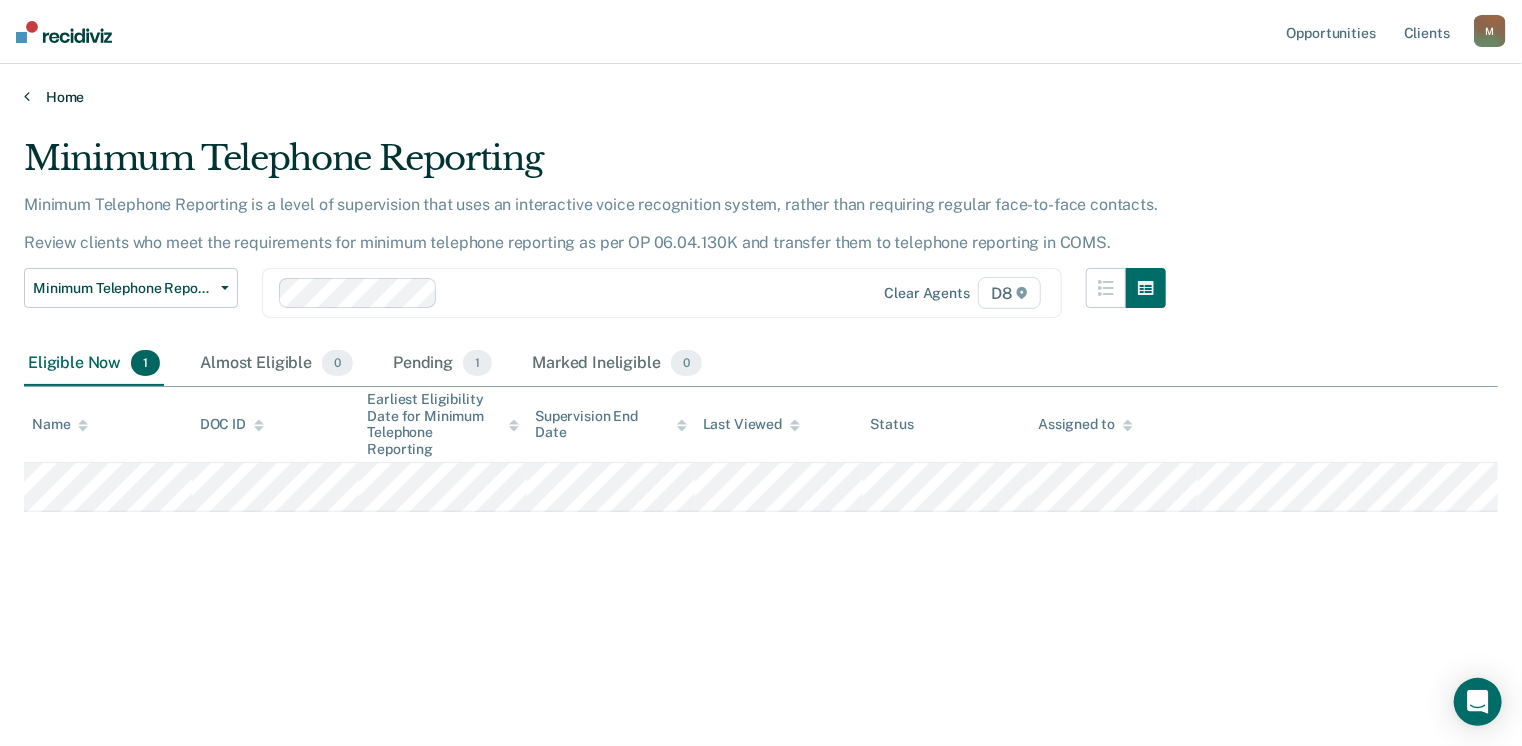 click at bounding box center (27, 96) 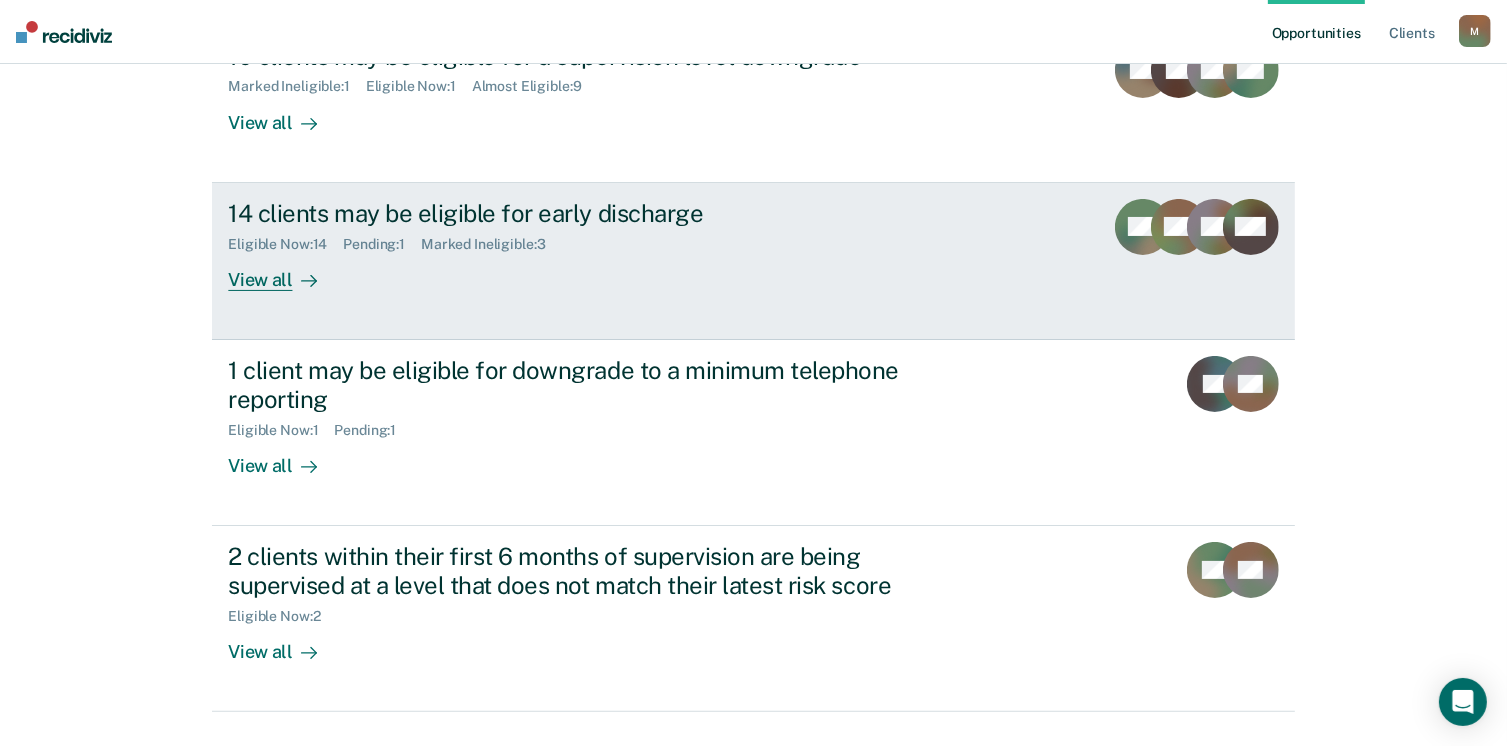 scroll, scrollTop: 319, scrollLeft: 0, axis: vertical 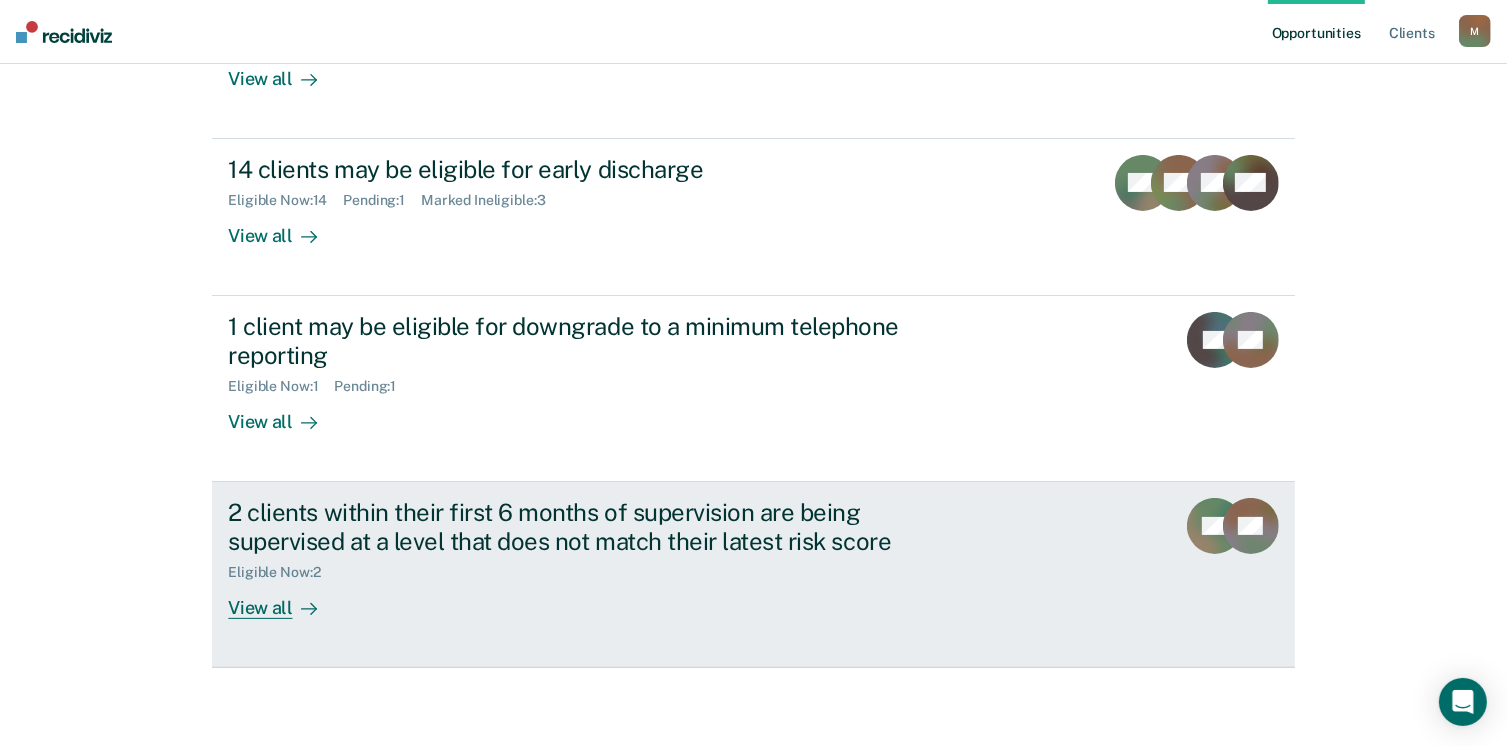 click on "View all" at bounding box center (284, 599) 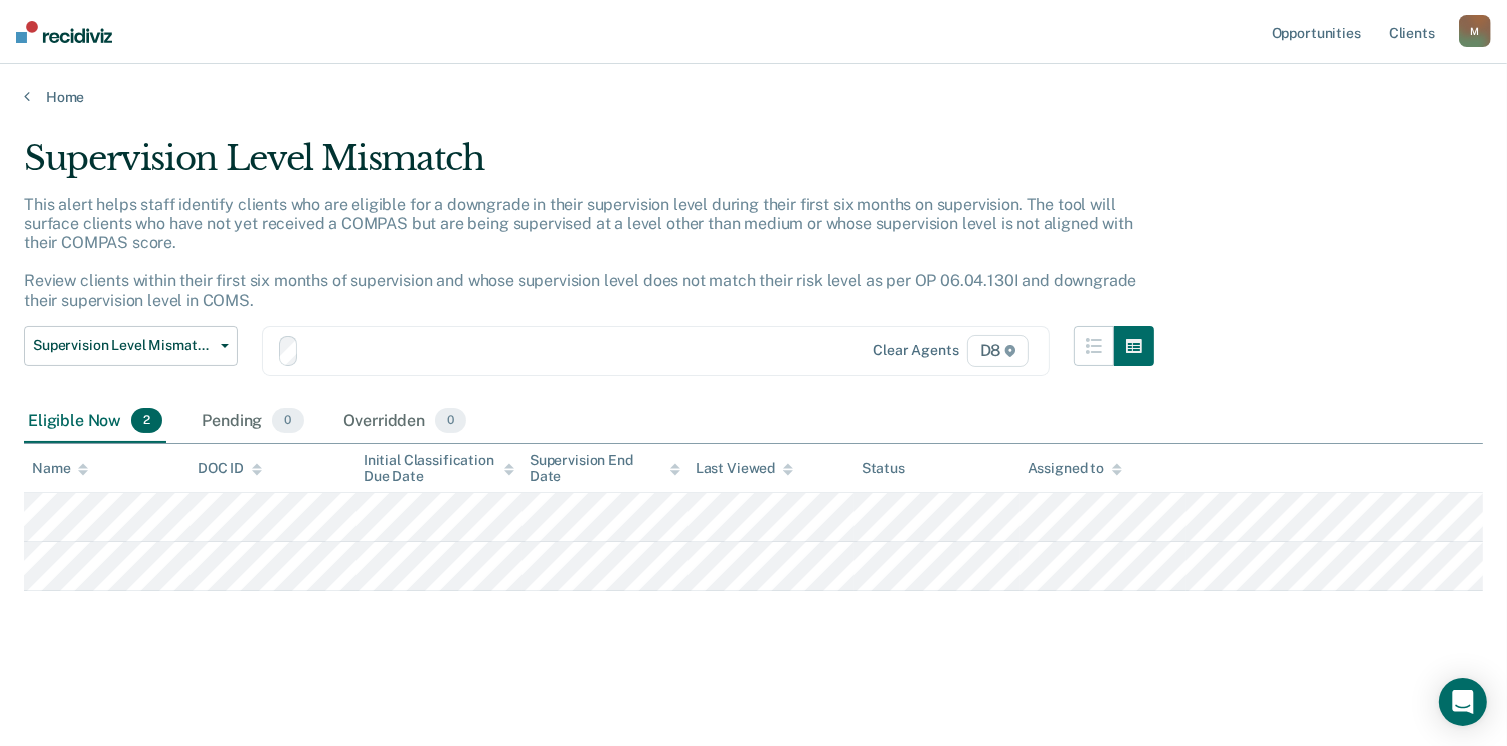 scroll, scrollTop: 0, scrollLeft: 0, axis: both 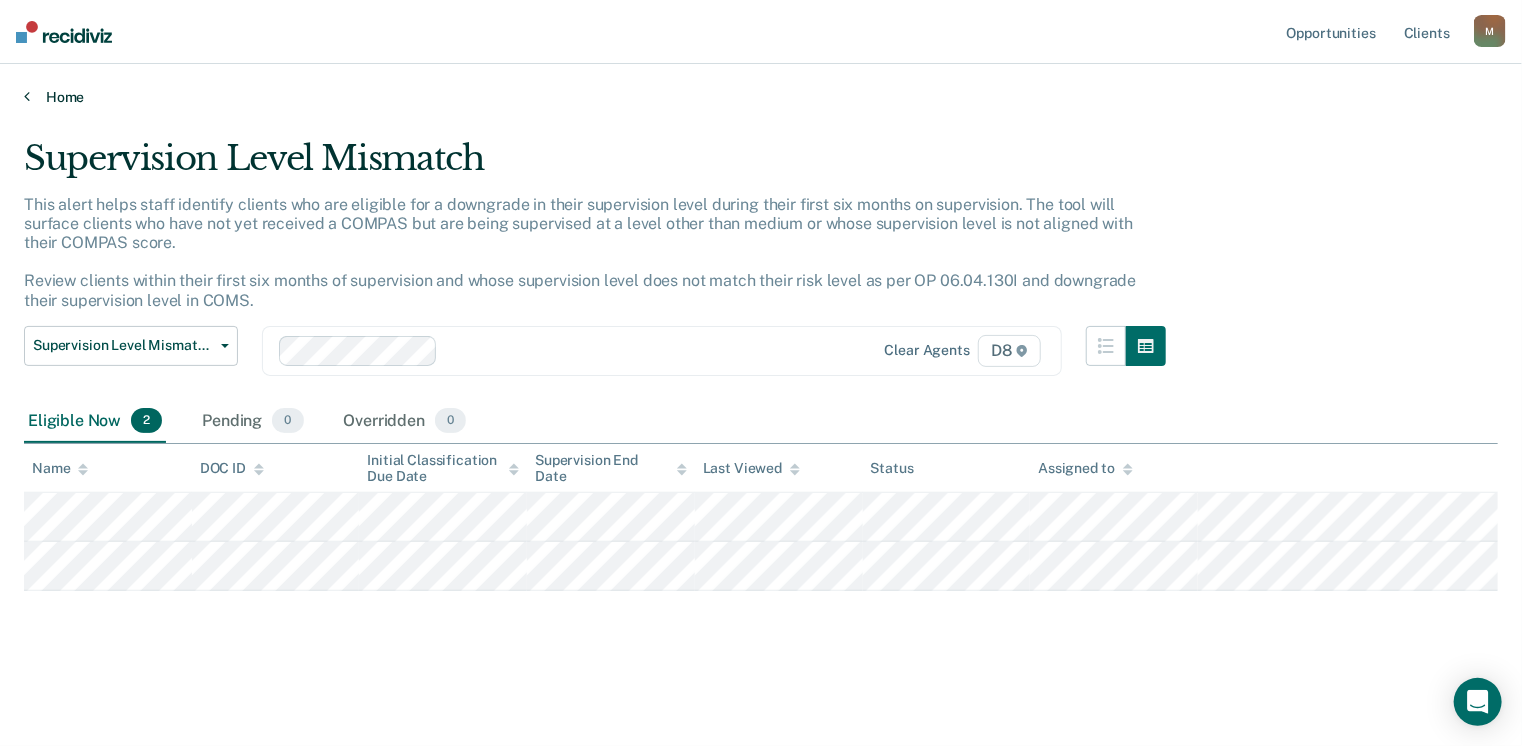 click on "Home" at bounding box center (761, 97) 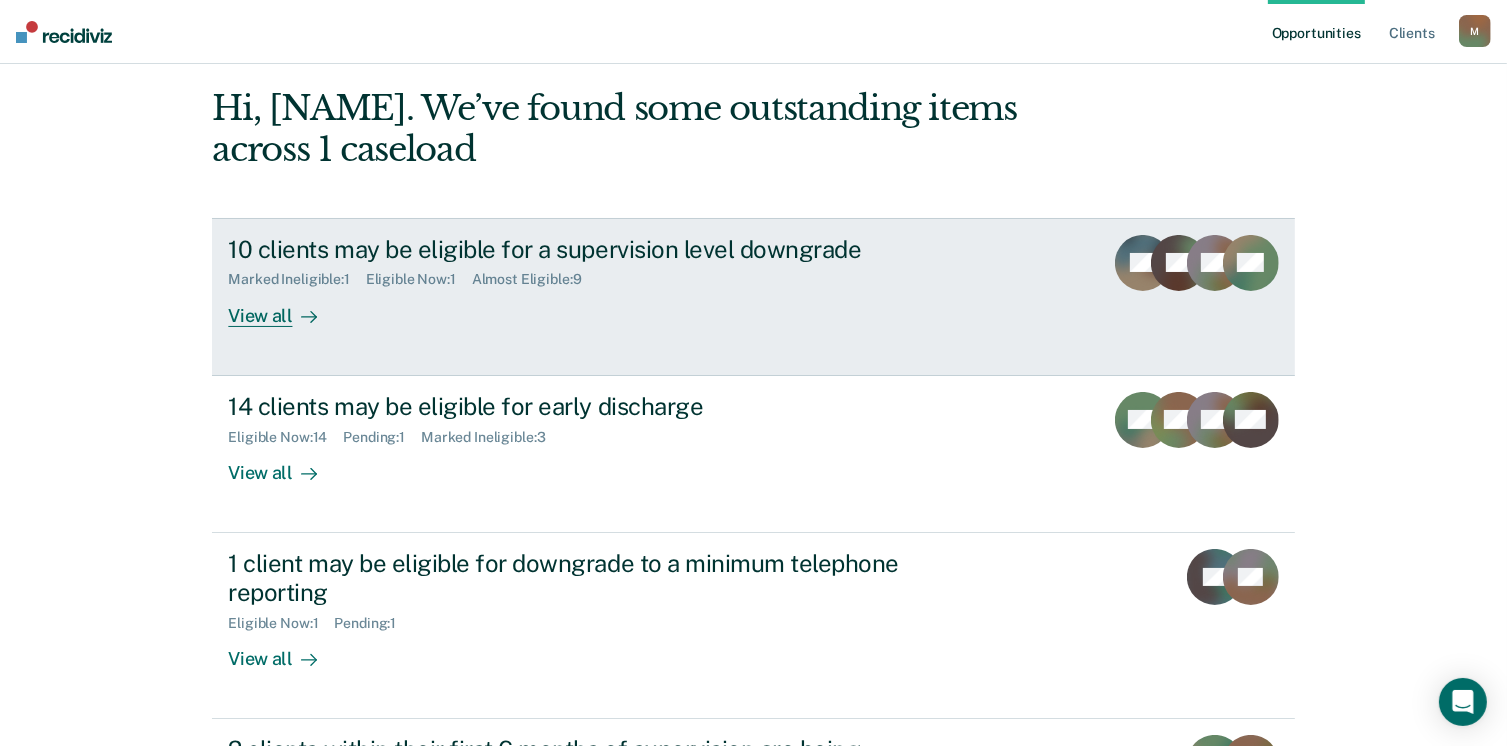 scroll, scrollTop: 0, scrollLeft: 0, axis: both 